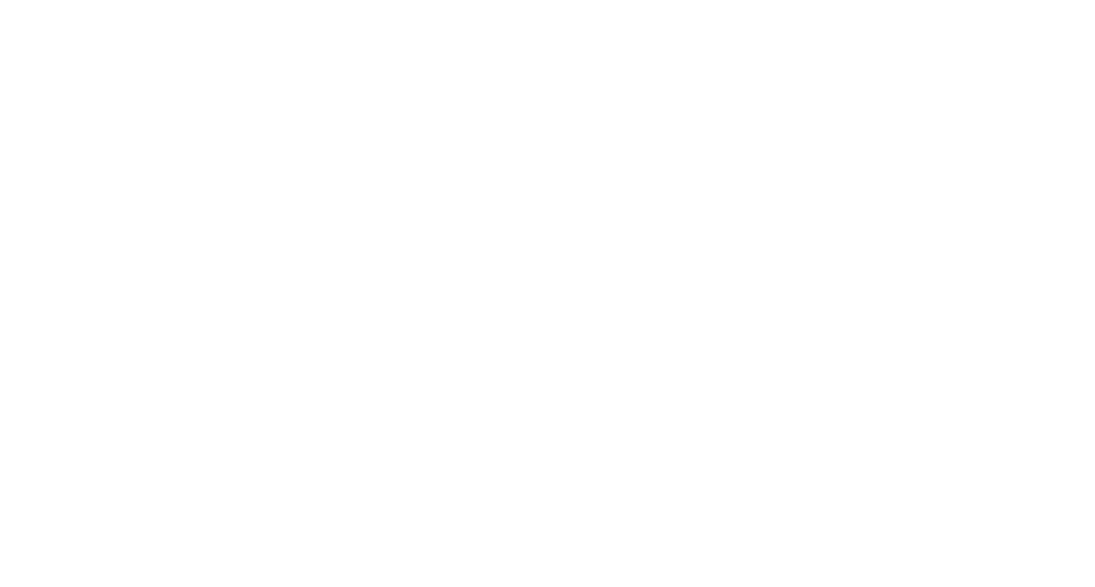 scroll, scrollTop: 0, scrollLeft: 0, axis: both 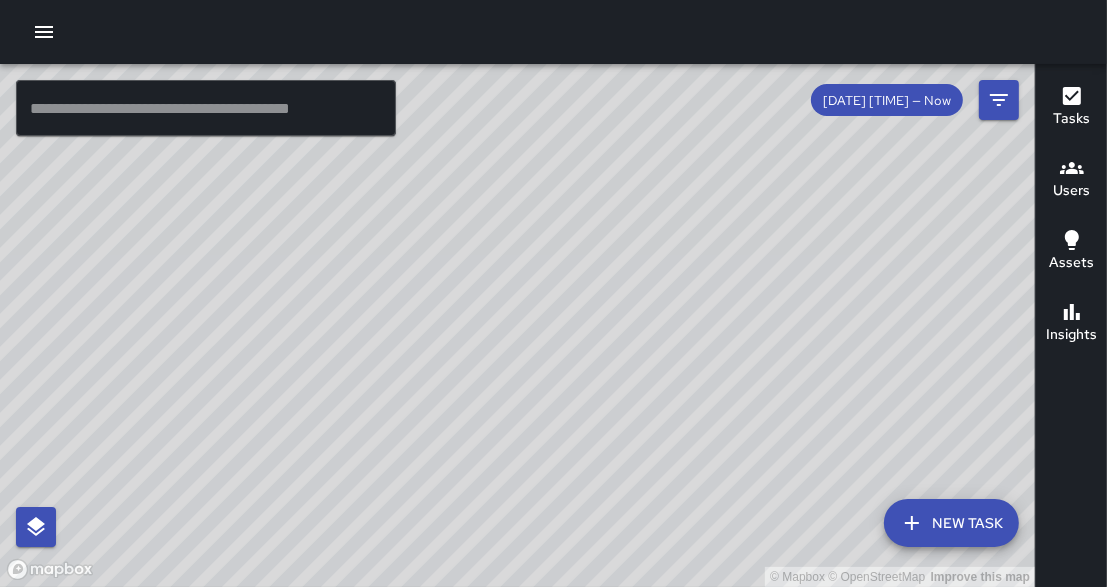 drag, startPoint x: 39, startPoint y: 41, endPoint x: 49, endPoint y: 33, distance: 12.806249 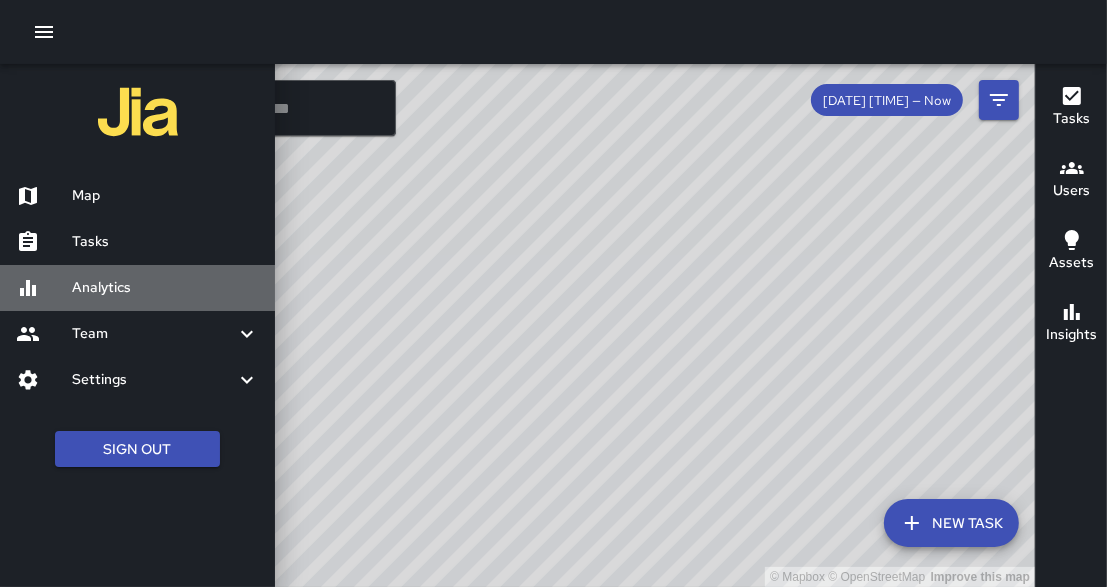 click on "Analytics" at bounding box center [165, 288] 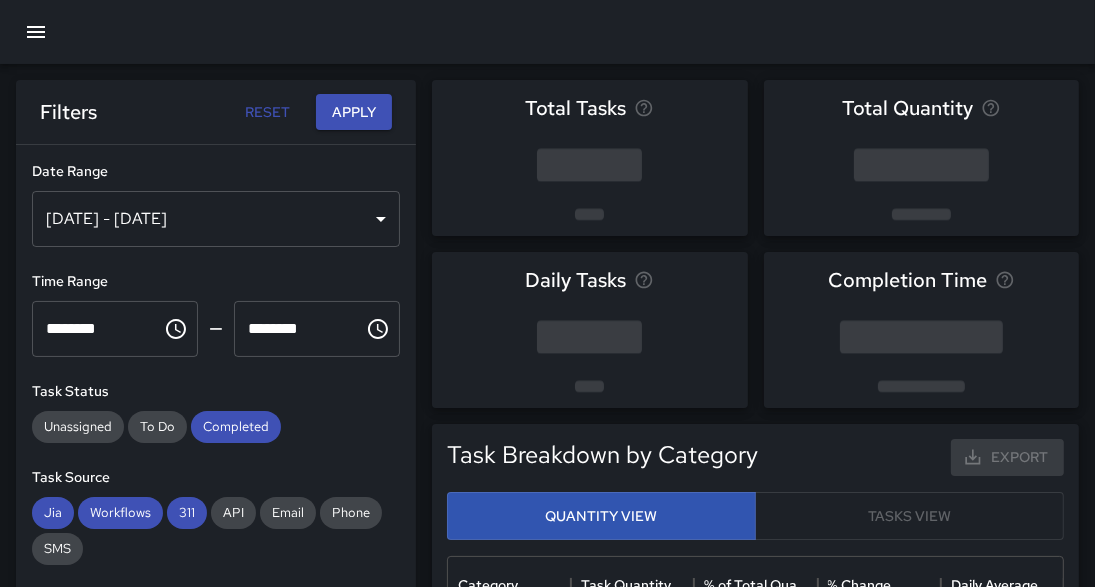scroll, scrollTop: 12, scrollLeft: 13, axis: both 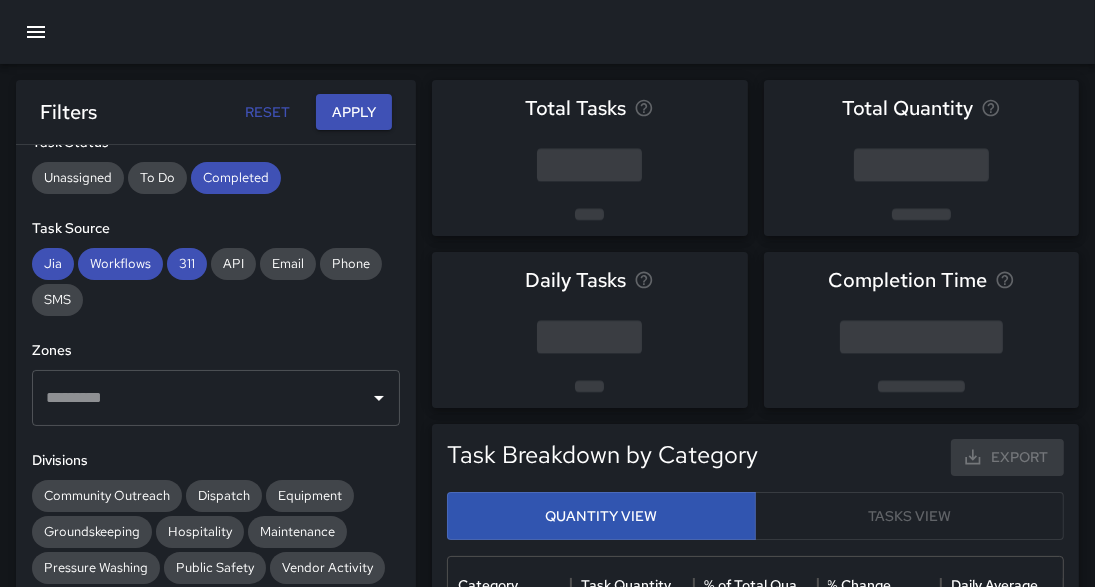 click 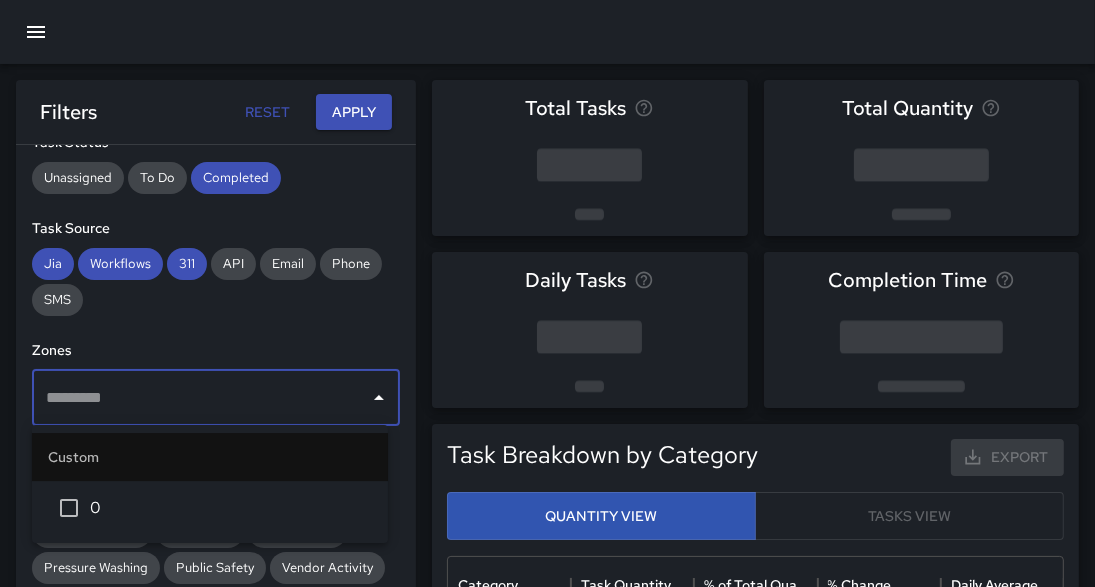 click on "Jia Workflows 311 API Email Phone SMS" at bounding box center (216, 282) 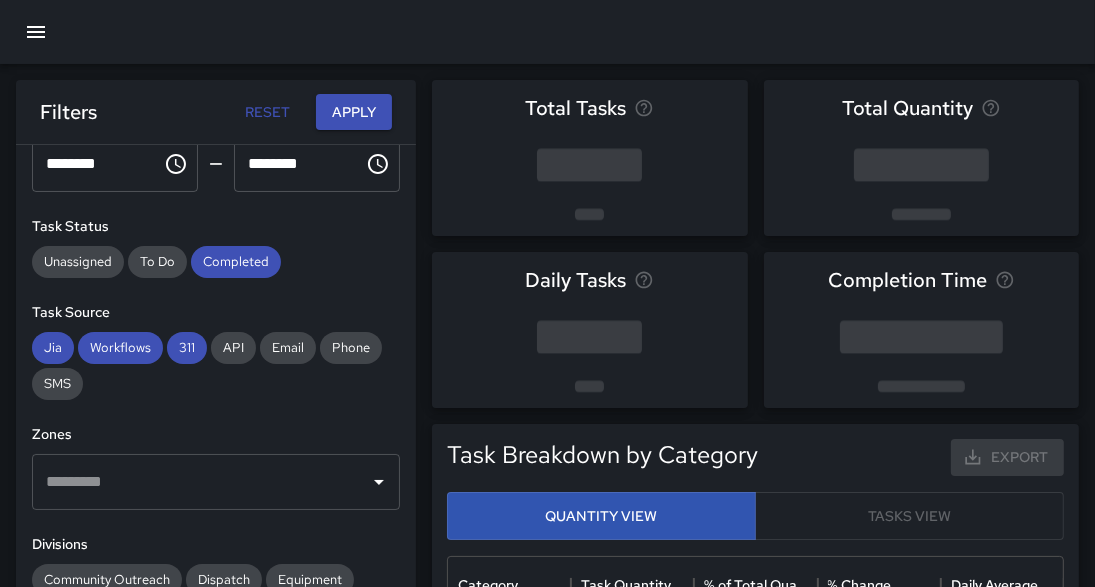 scroll, scrollTop: 97, scrollLeft: 0, axis: vertical 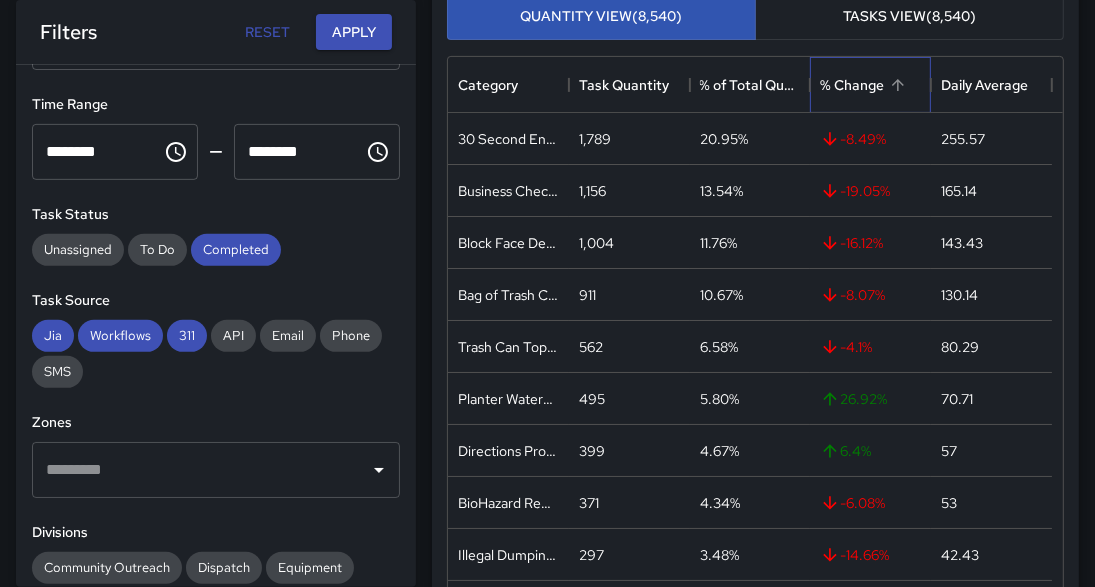 click on "% Change" at bounding box center [852, 85] 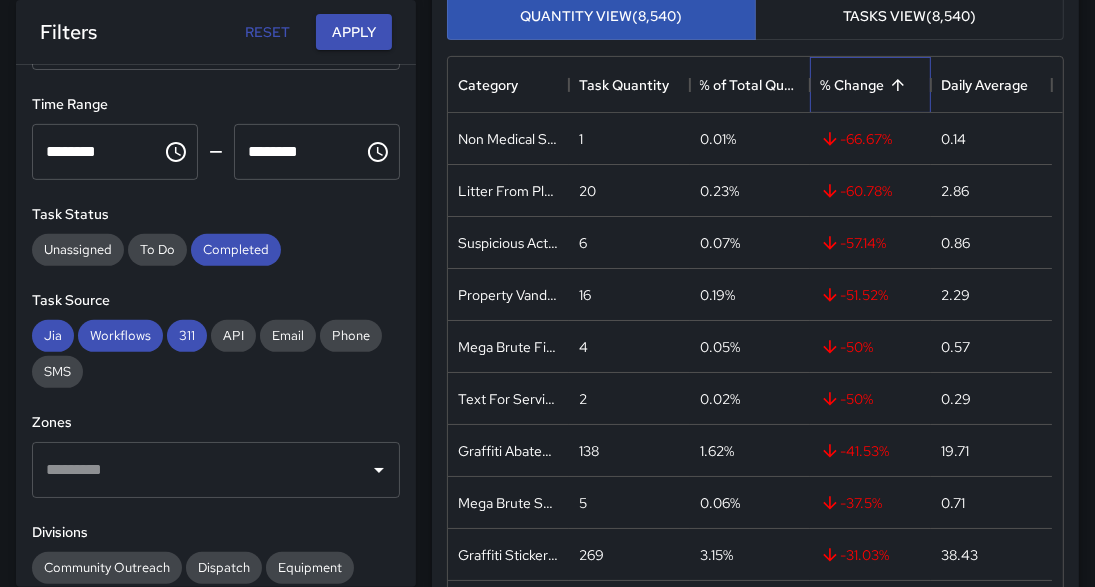 click on "% Change" at bounding box center [852, 85] 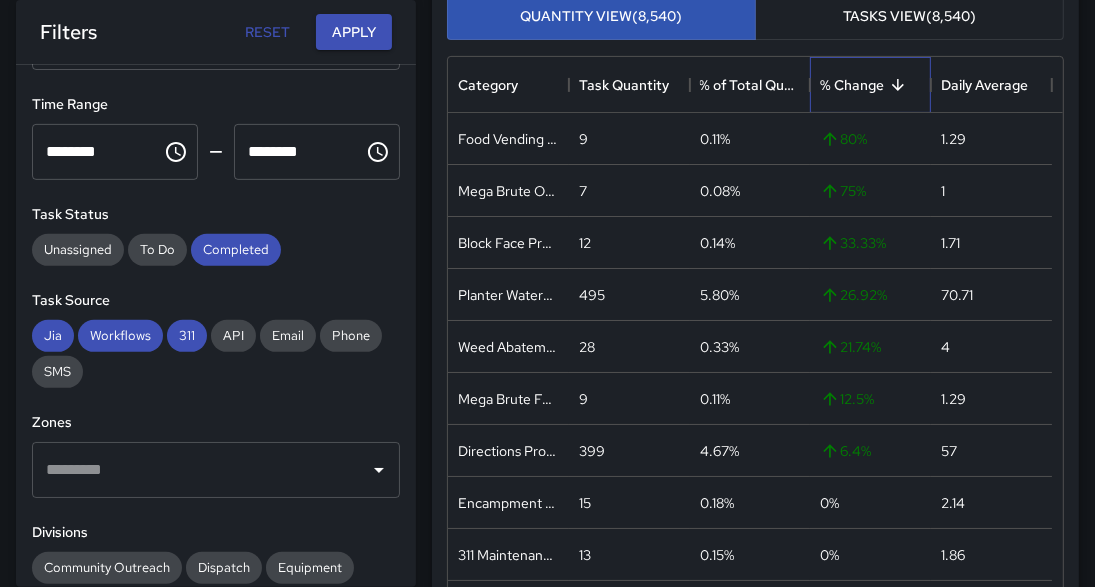 scroll, scrollTop: 0, scrollLeft: 0, axis: both 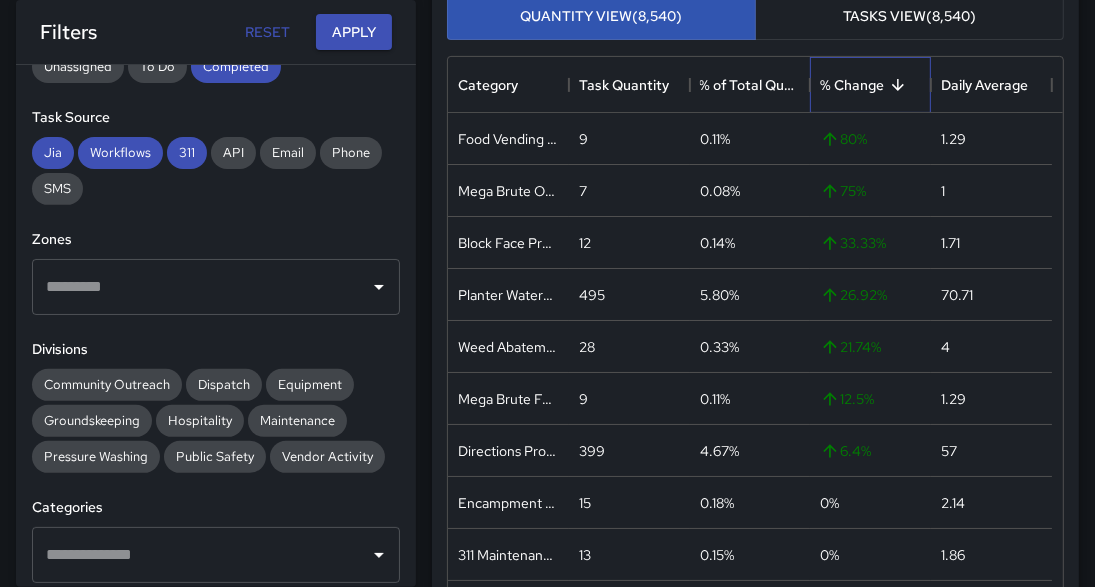 click 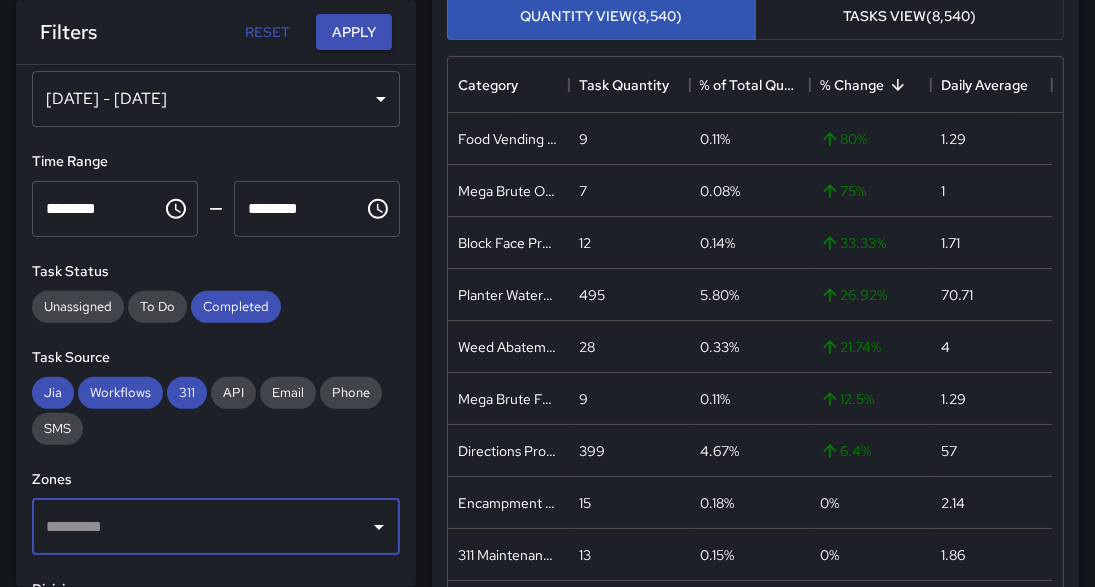 scroll, scrollTop: 0, scrollLeft: 0, axis: both 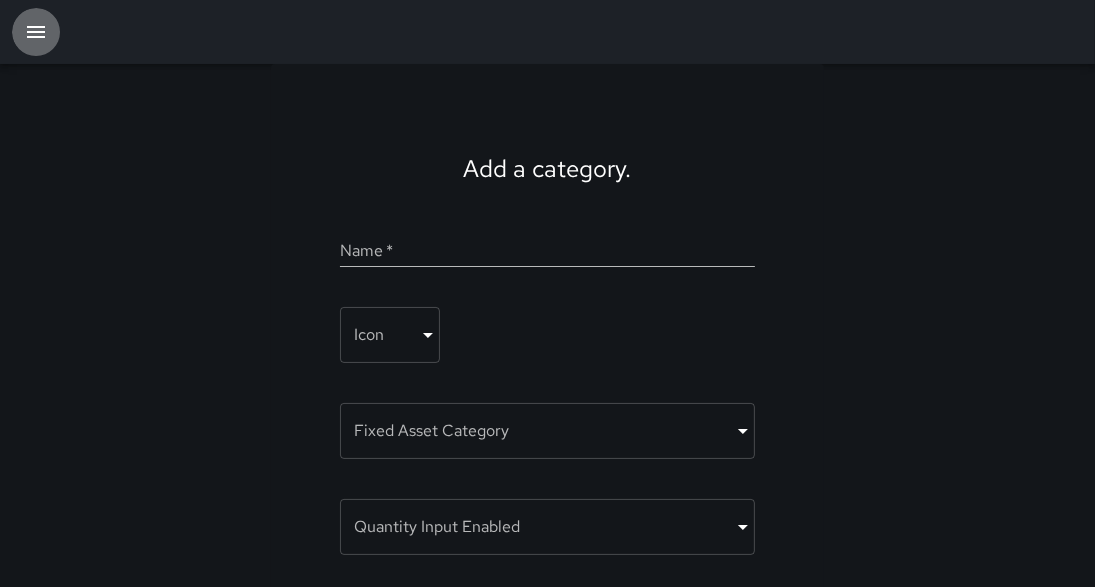 click 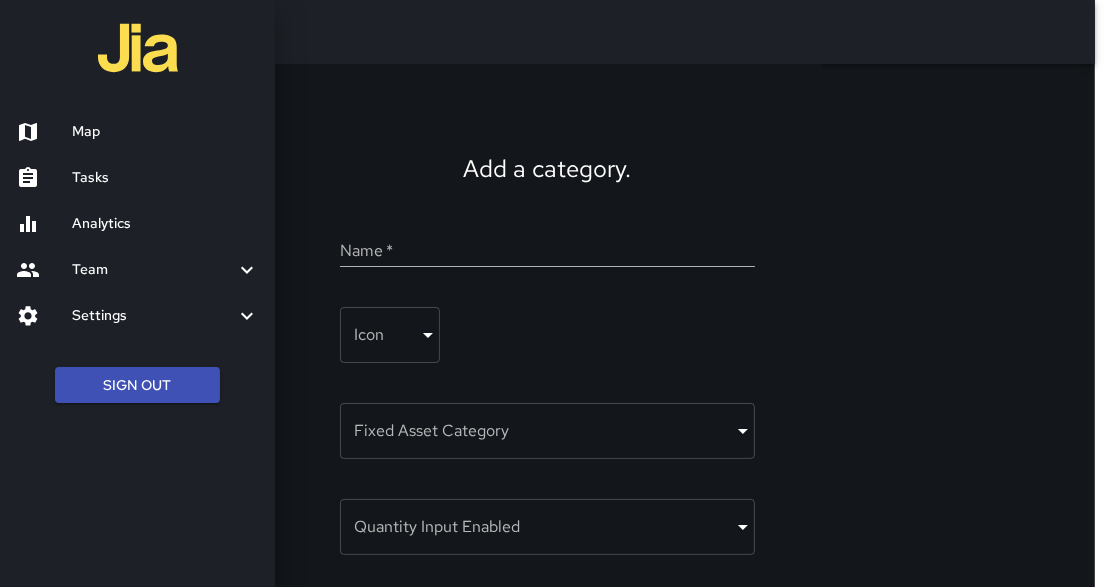 click on "Analytics" at bounding box center (165, 224) 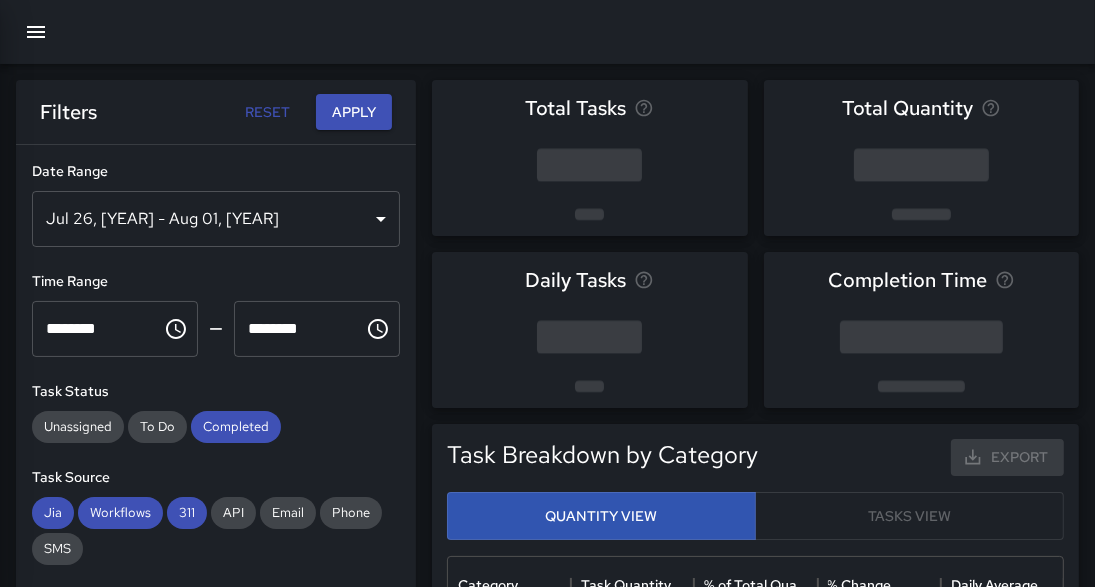 scroll, scrollTop: 12, scrollLeft: 13, axis: both 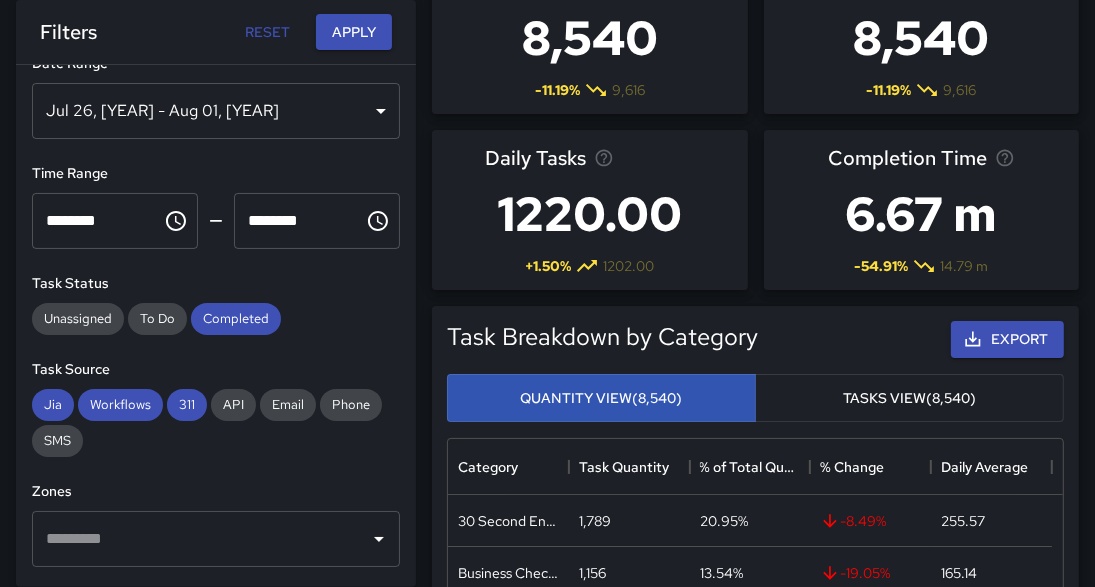 click on "[DATE] - [DATE]" at bounding box center [216, 111] 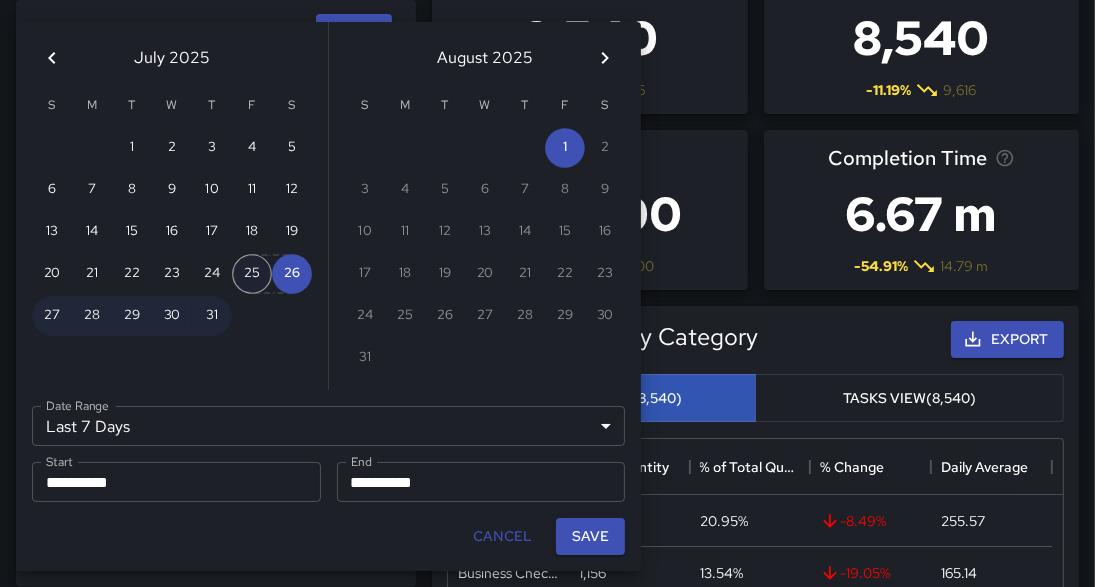 click on "25" at bounding box center (252, 274) 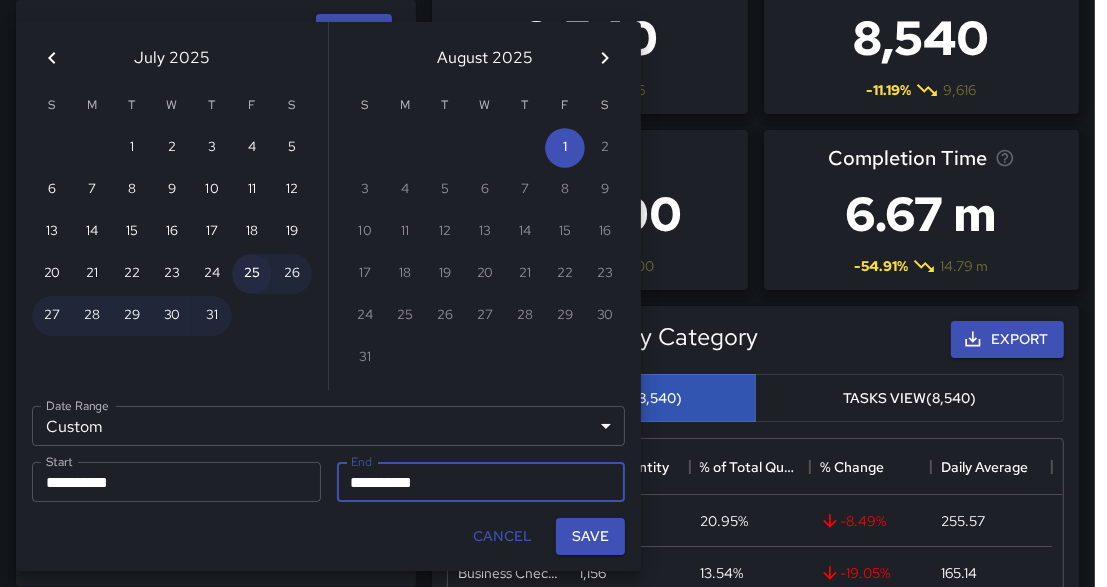 click on "25" at bounding box center (252, 274) 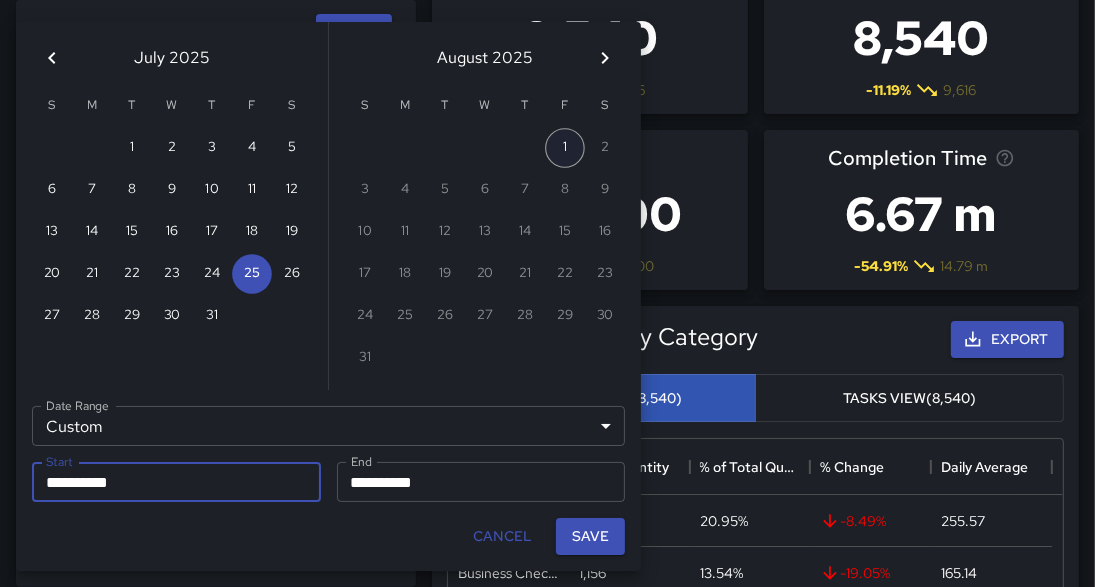 click on "1" at bounding box center [565, 148] 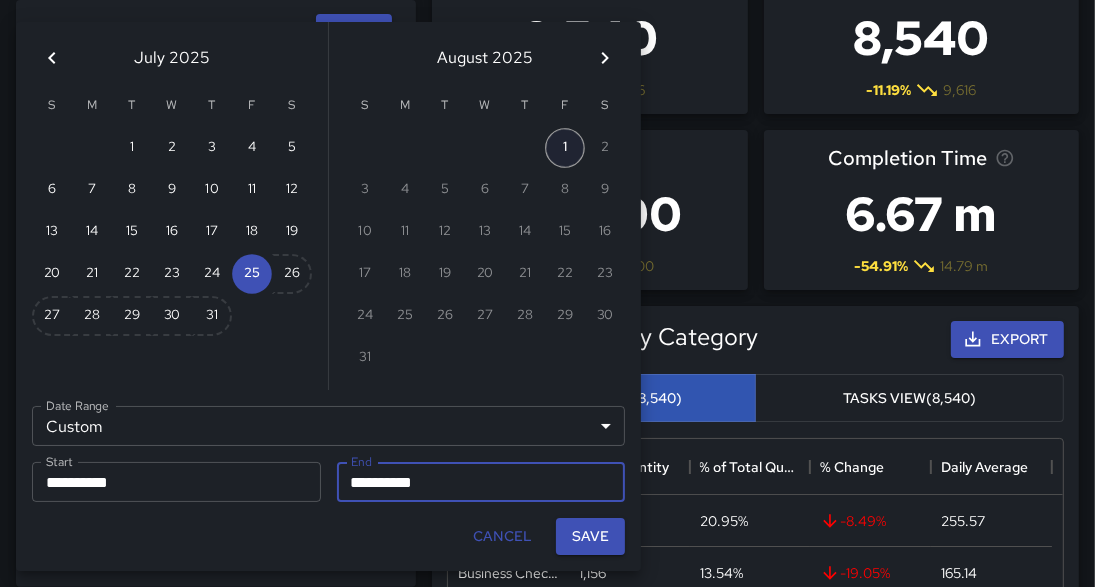 click on "1" at bounding box center [565, 148] 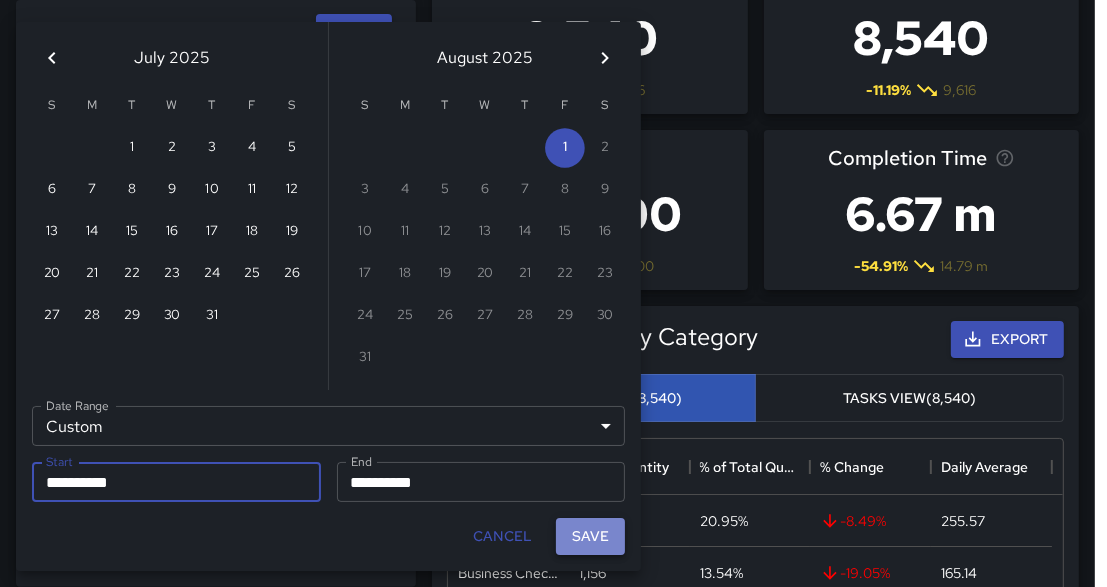 click on "Save" at bounding box center [590, 536] 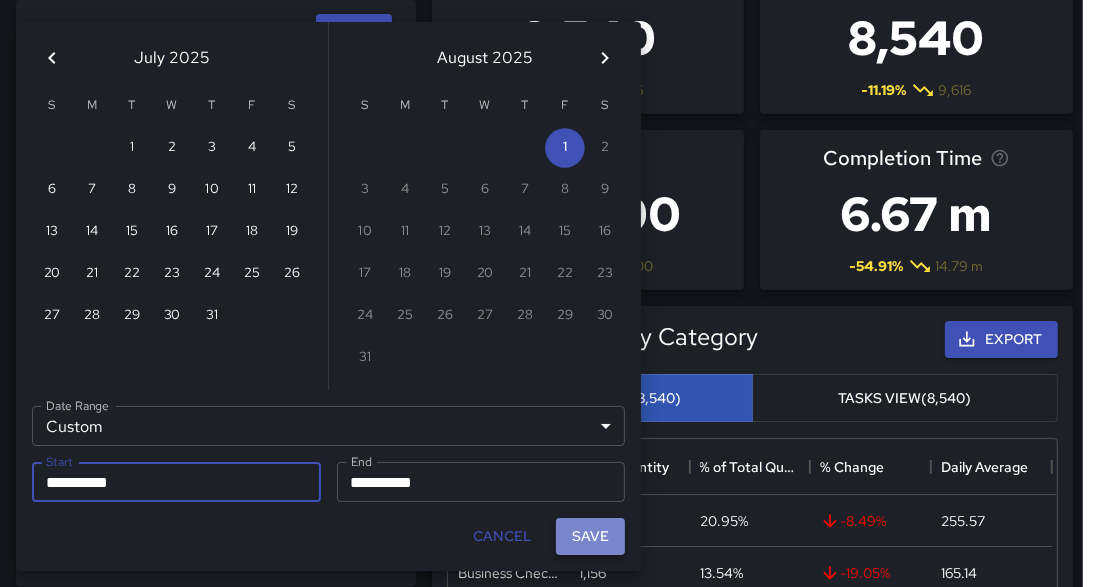 scroll, scrollTop: 12, scrollLeft: 13, axis: both 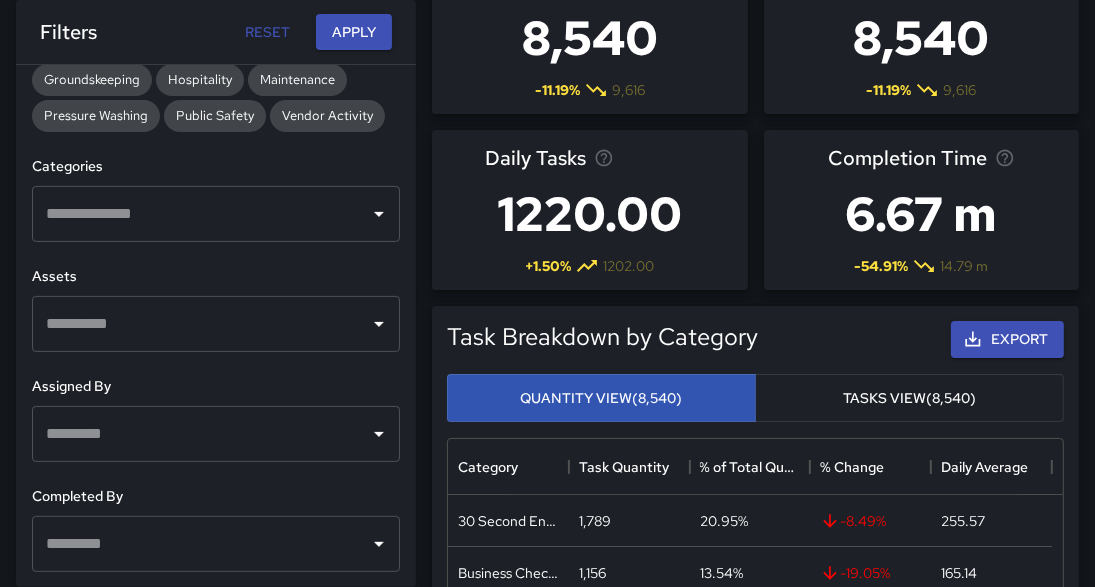 drag, startPoint x: 415, startPoint y: 199, endPoint x: 439, endPoint y: 546, distance: 347.82898 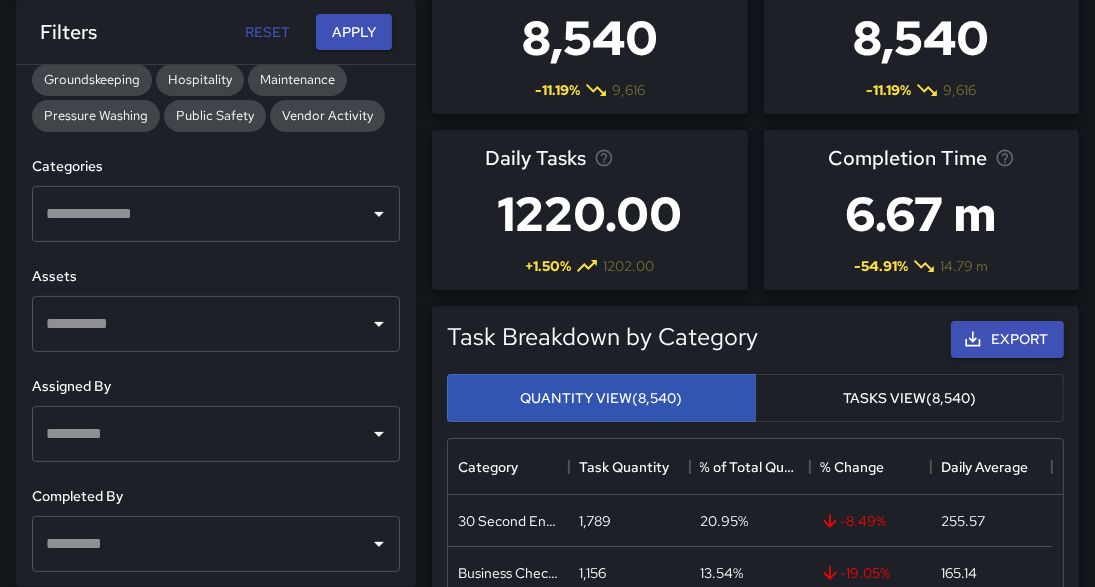 click on "**********" at bounding box center (539, 1206) 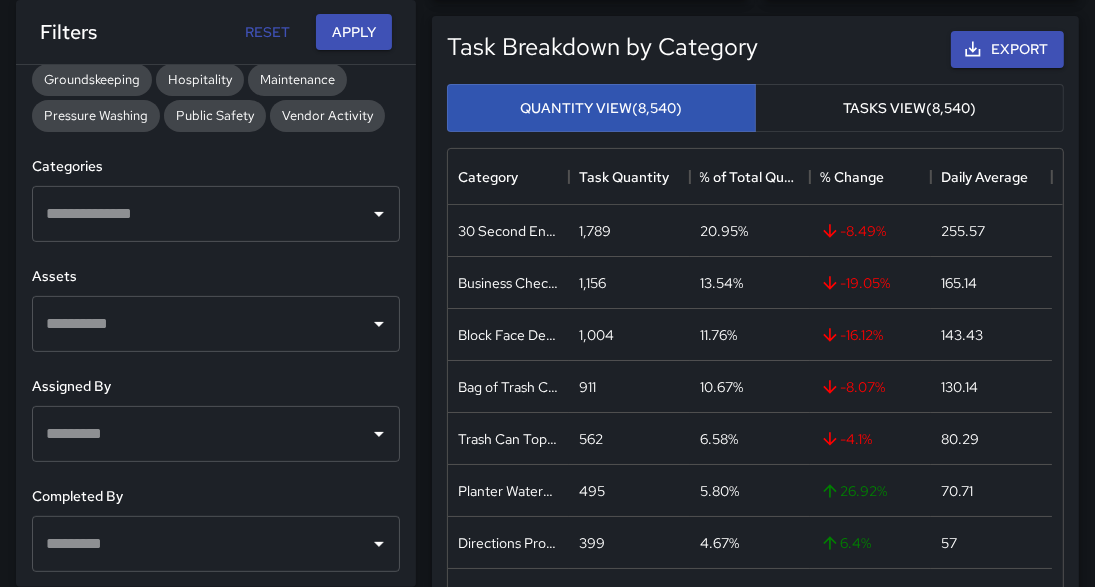scroll, scrollTop: 411, scrollLeft: 0, axis: vertical 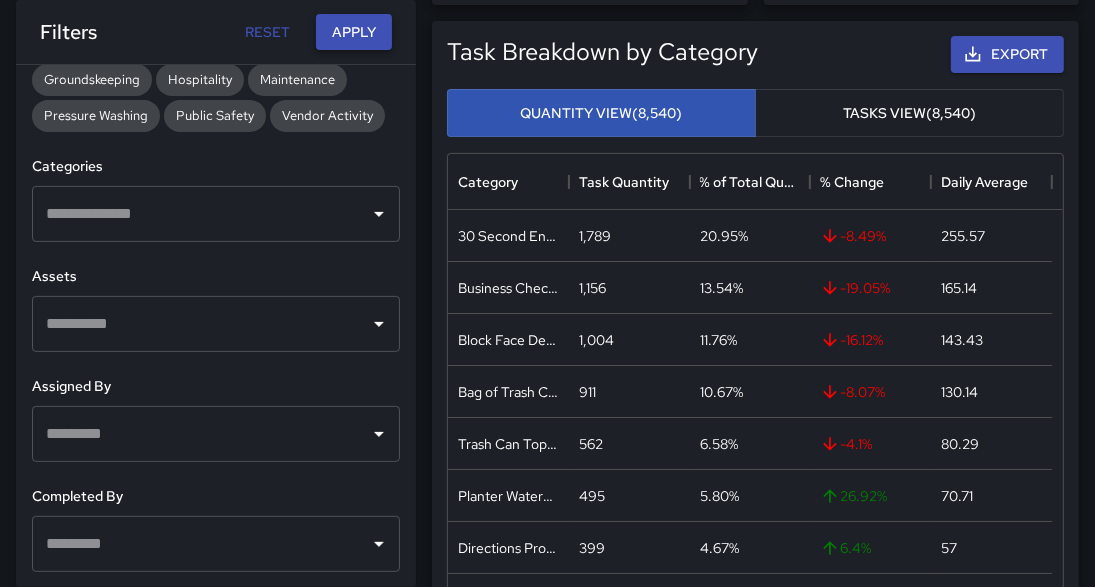 click on "Apply" at bounding box center (354, 32) 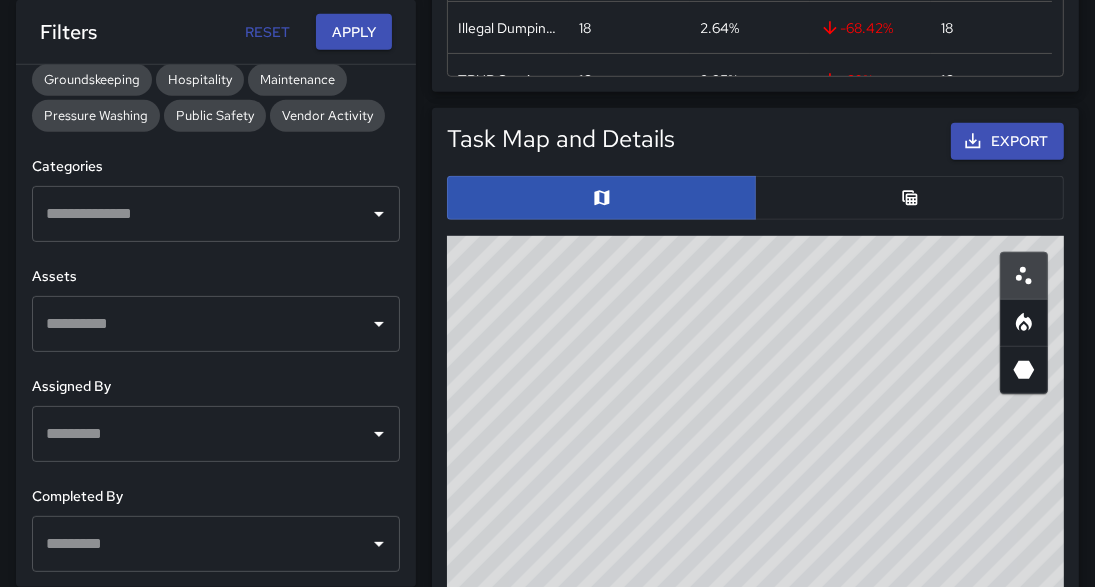 scroll, scrollTop: 1172, scrollLeft: 0, axis: vertical 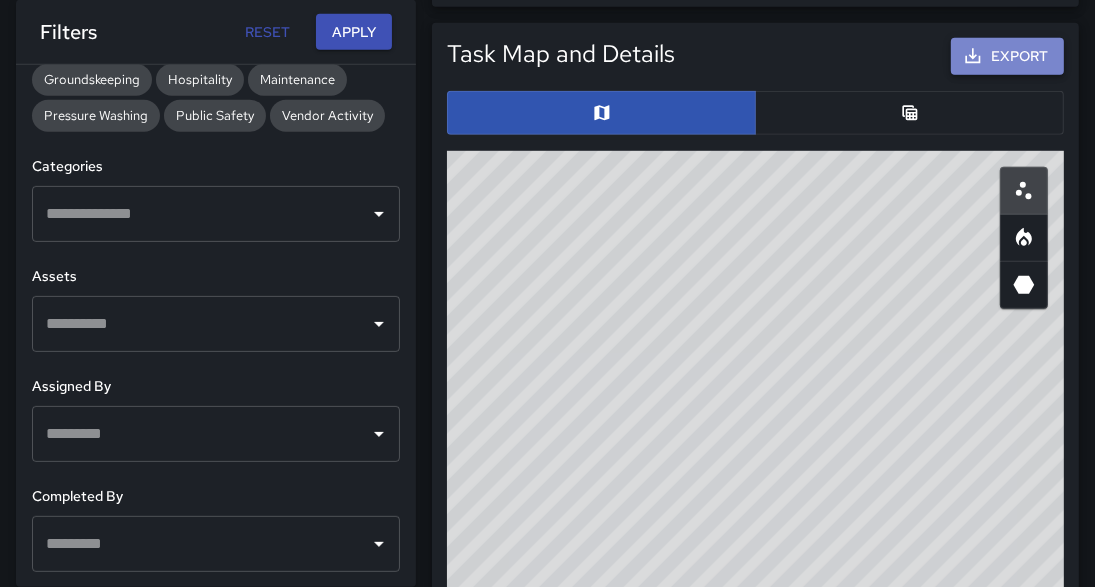 click 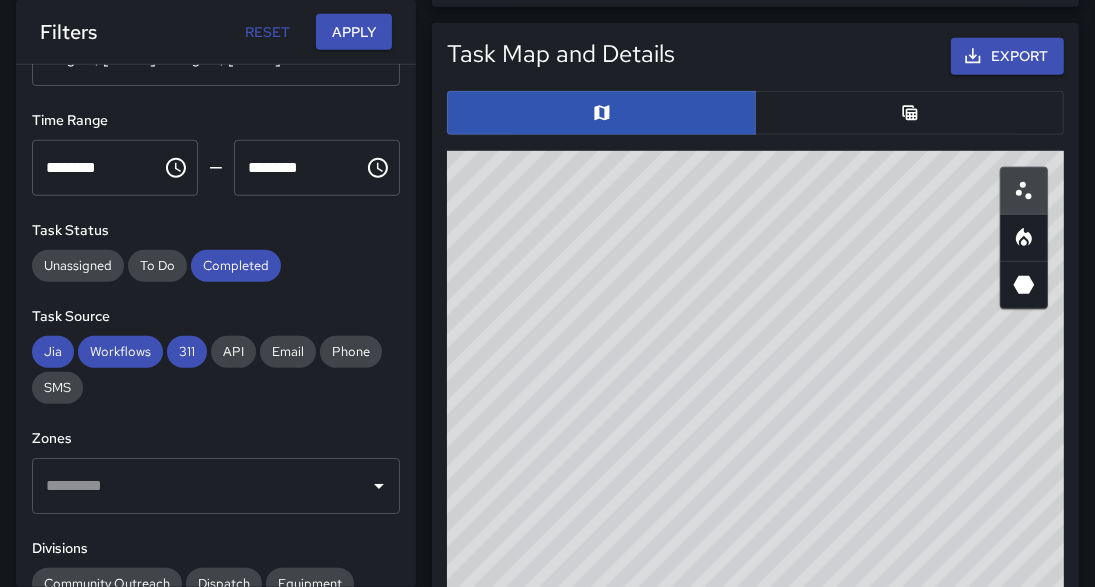 scroll, scrollTop: 79, scrollLeft: 0, axis: vertical 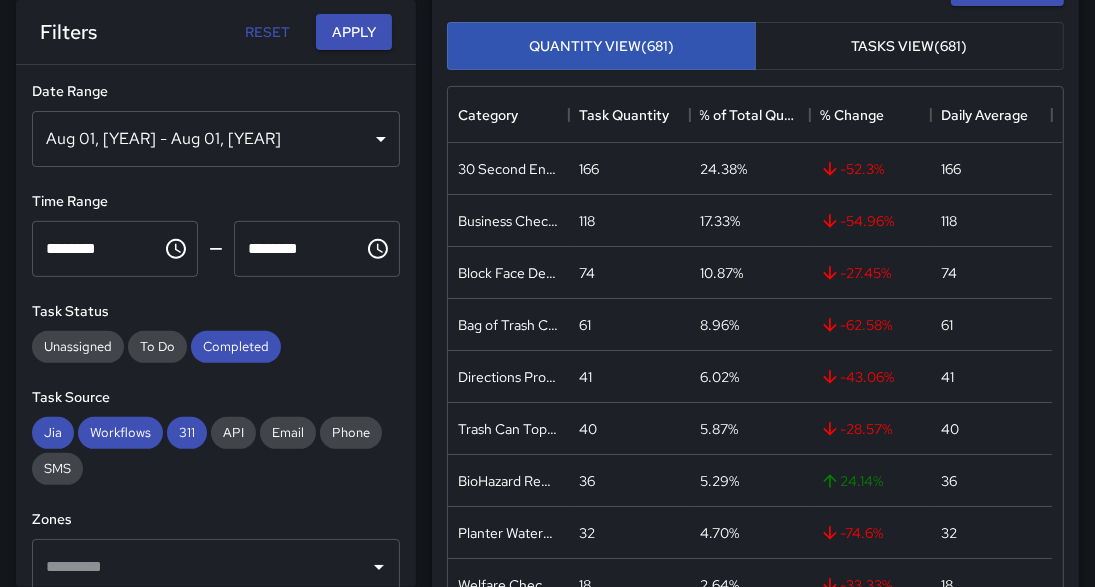 click on "Aug 01, 2025 - Aug 01, 2025" at bounding box center [216, 139] 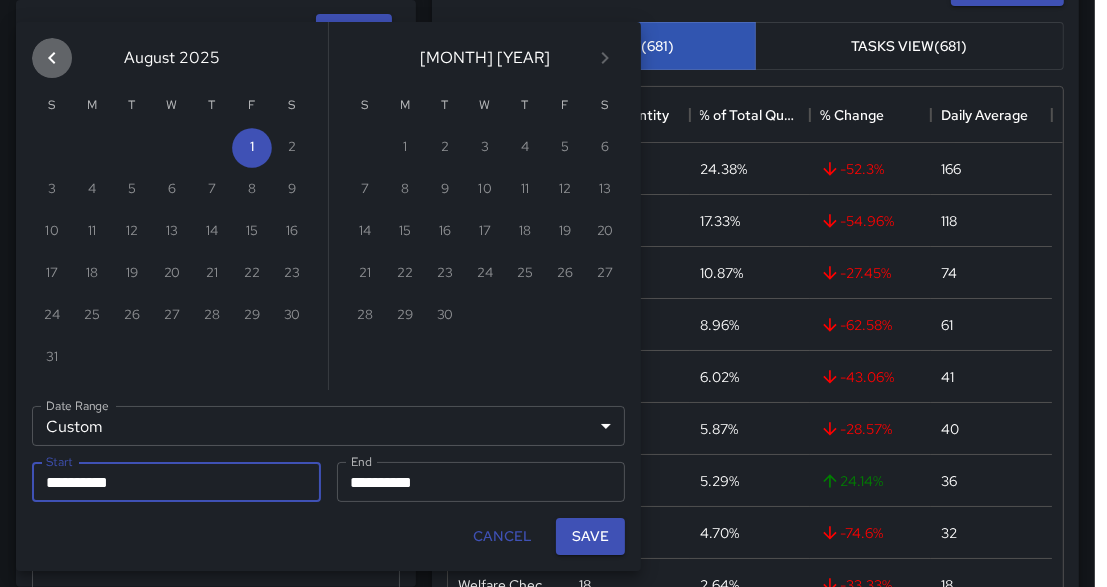 click 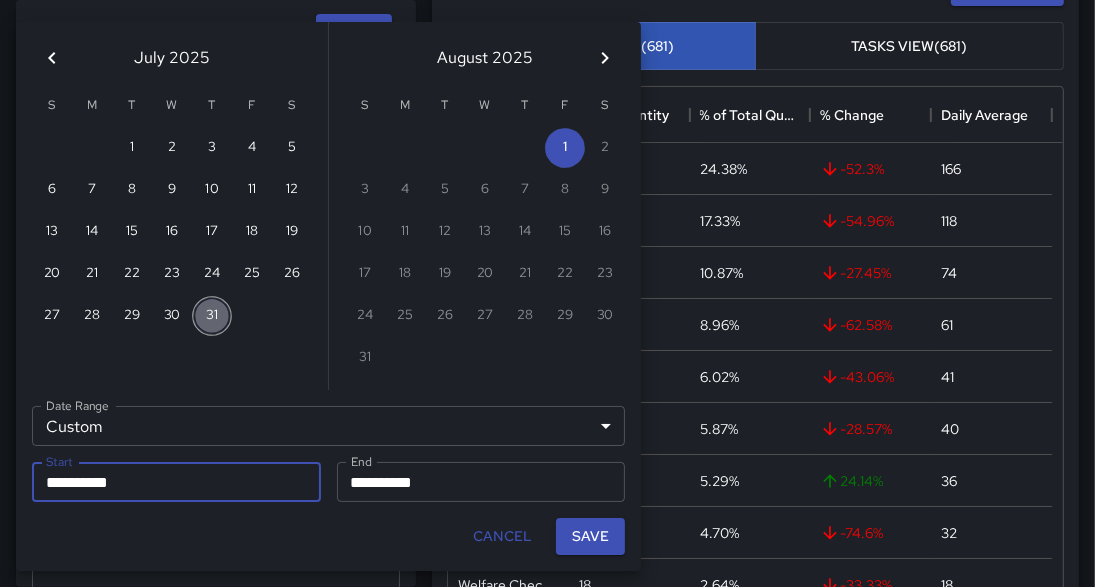 click on "31" at bounding box center [212, 316] 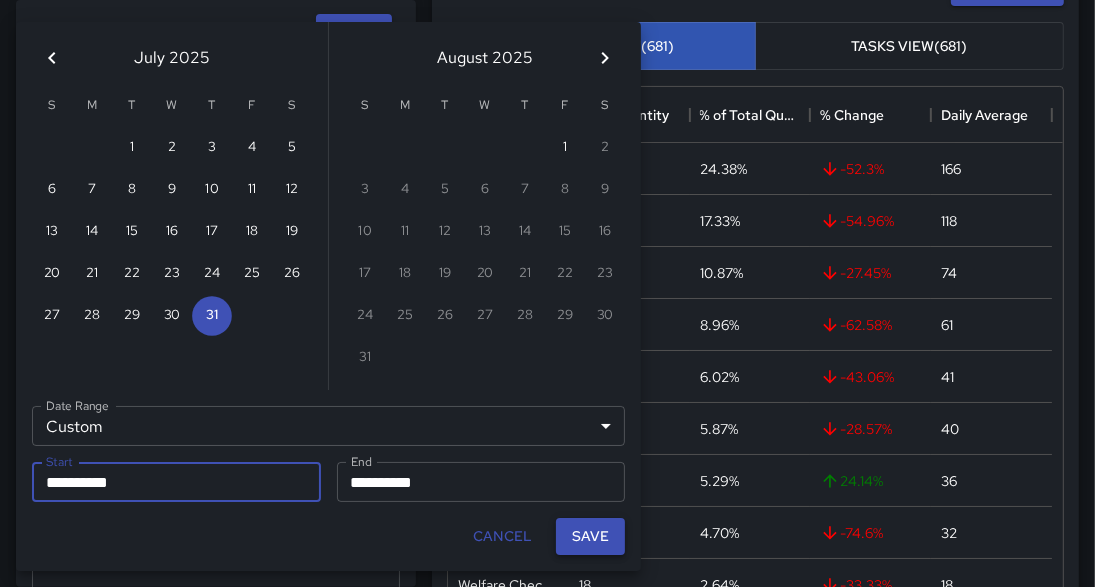 click on "Save" at bounding box center (590, 536) 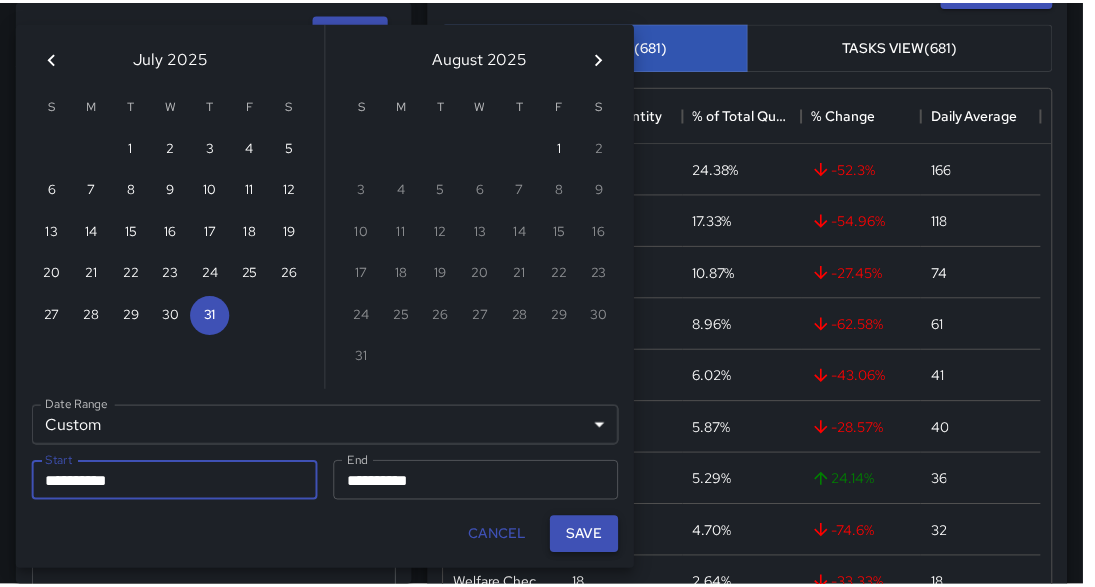 scroll, scrollTop: 12, scrollLeft: 13, axis: both 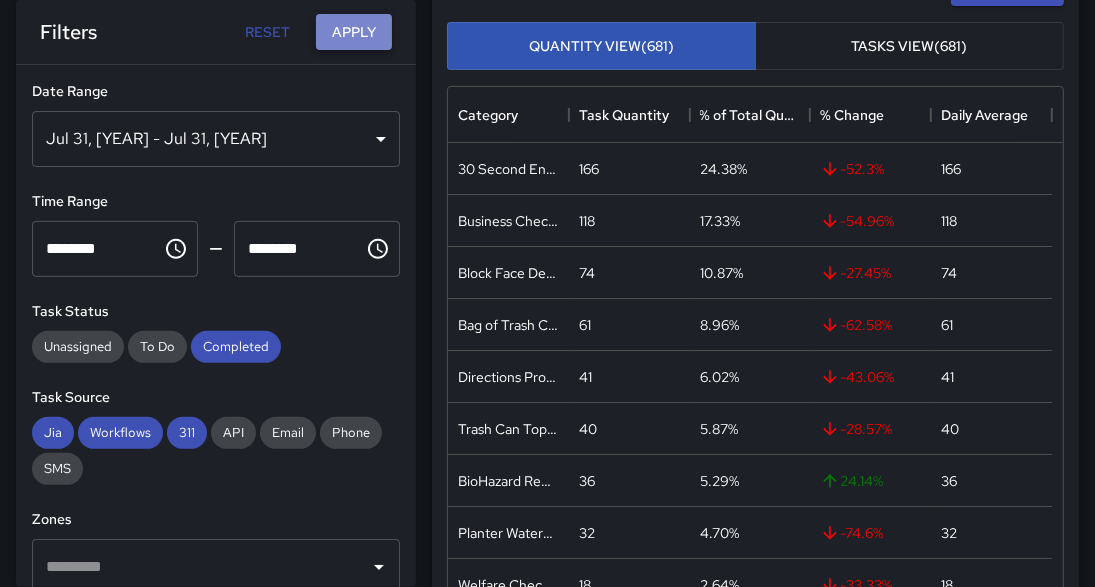 click on "Apply" at bounding box center (354, 32) 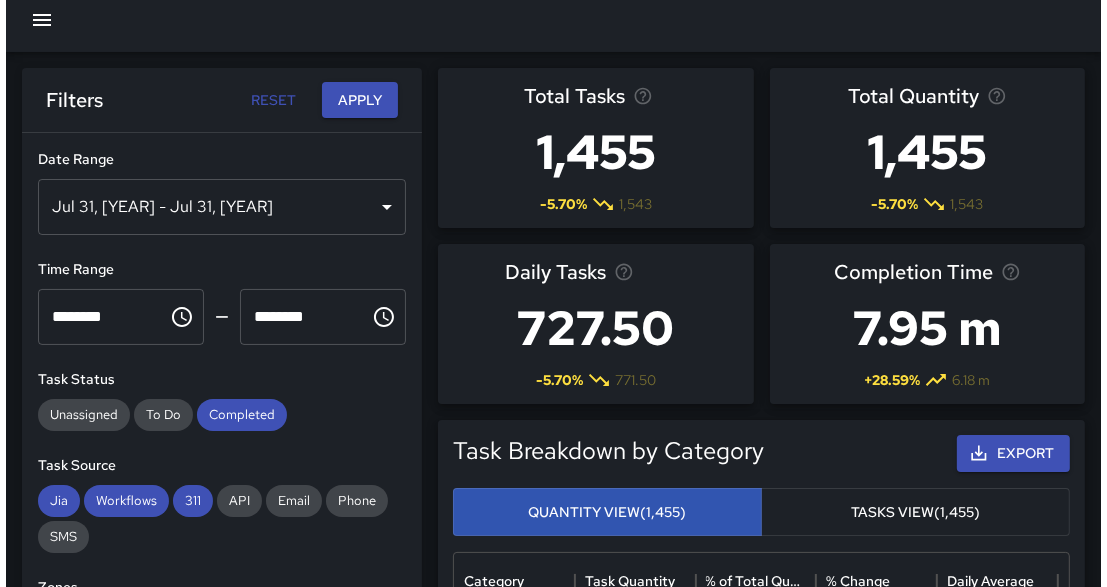scroll, scrollTop: 0, scrollLeft: 0, axis: both 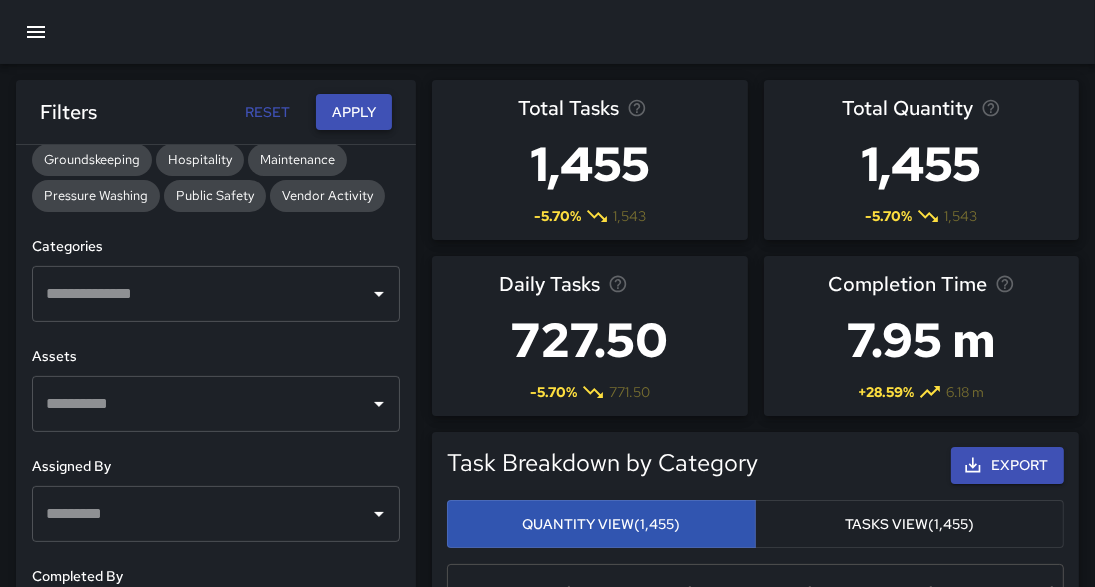 click on "Apply" at bounding box center (354, 112) 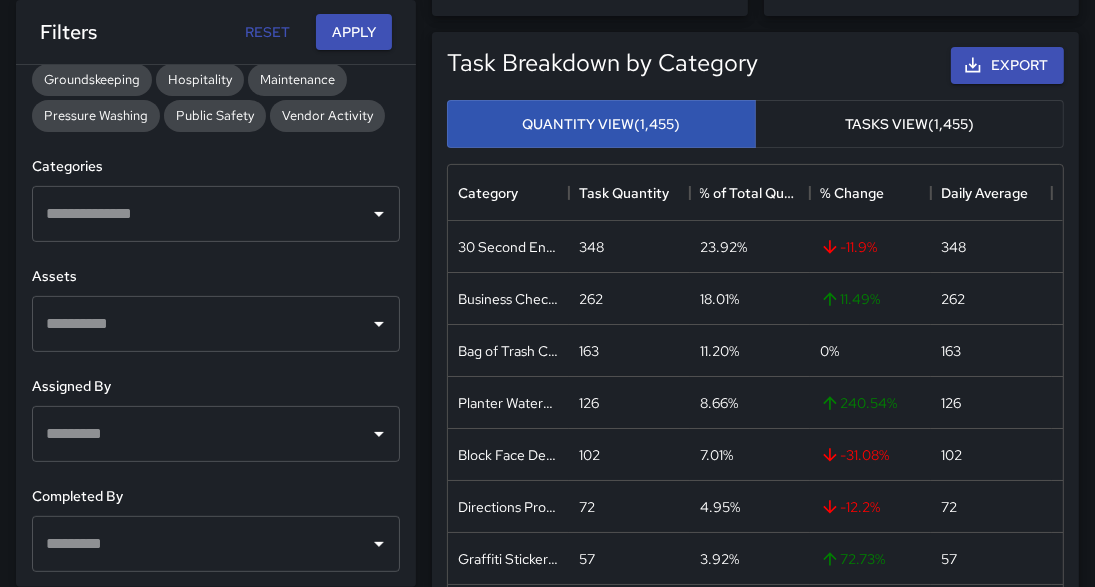 scroll, scrollTop: 459, scrollLeft: 0, axis: vertical 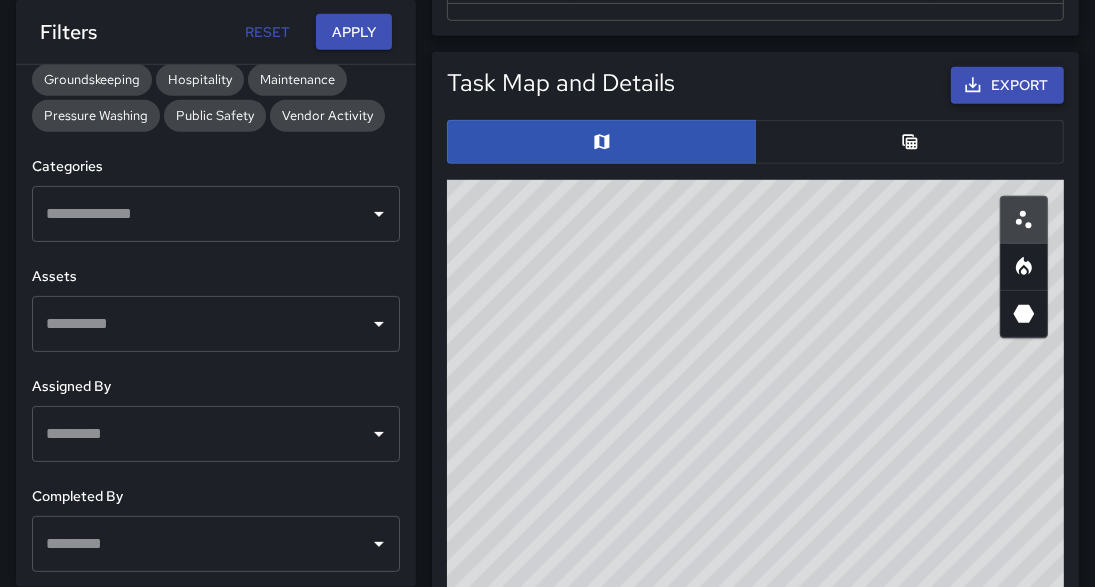 click on "Export" at bounding box center (1007, 85) 